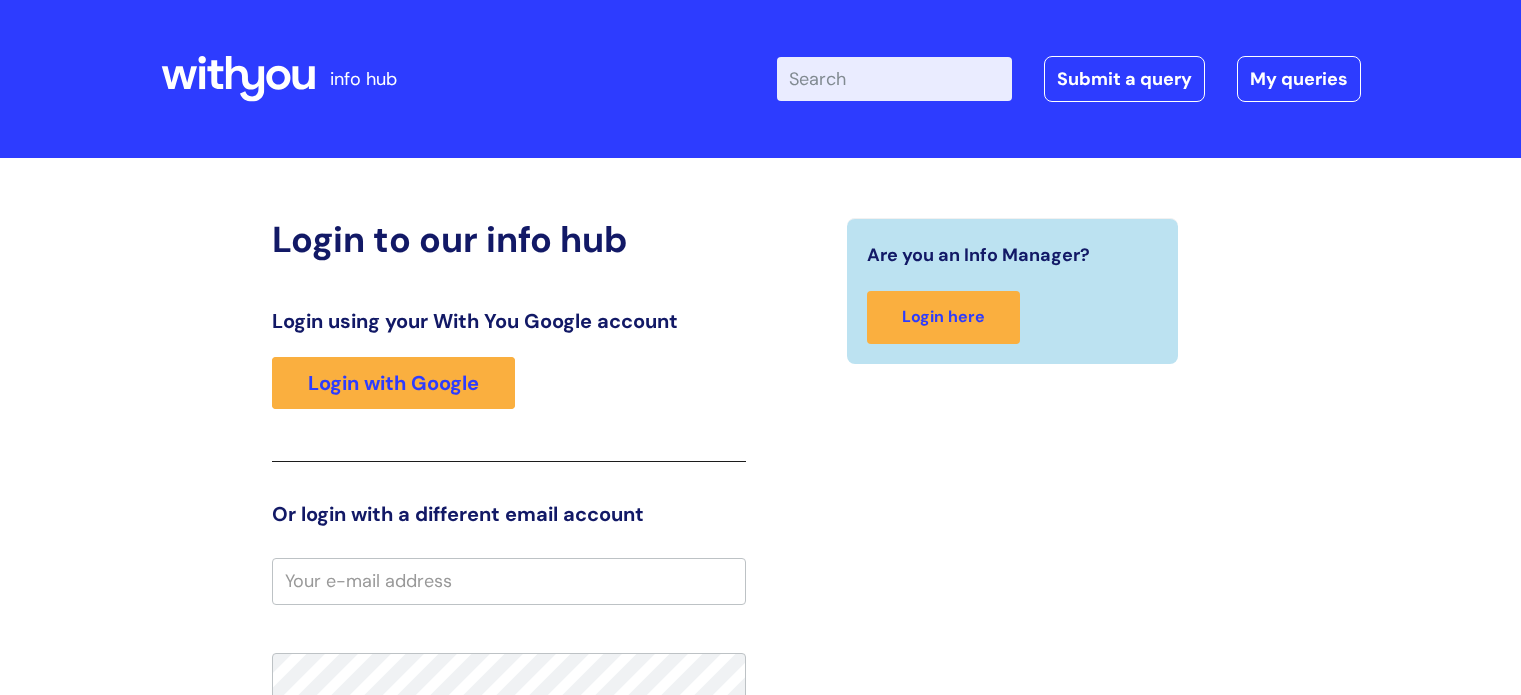 scroll, scrollTop: 0, scrollLeft: 0, axis: both 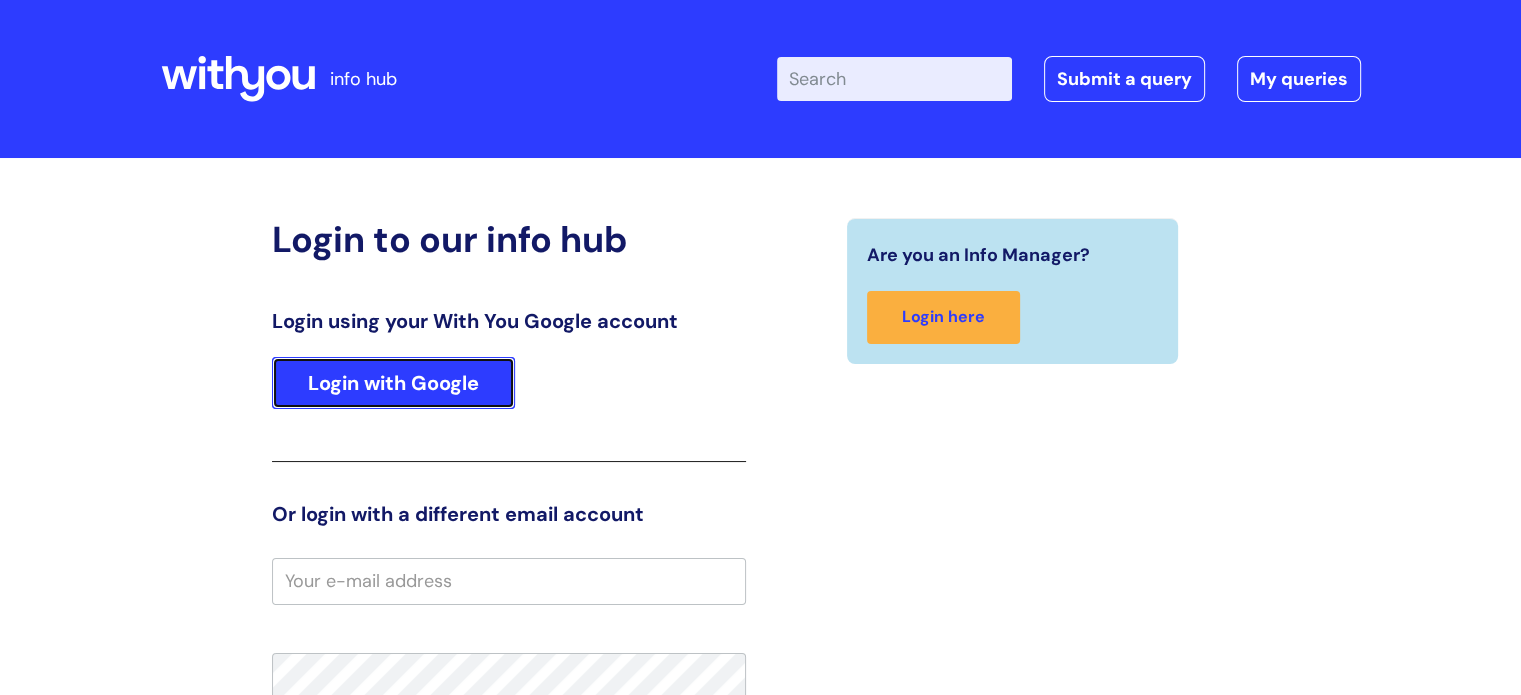 click on "Login with Google" at bounding box center (393, 383) 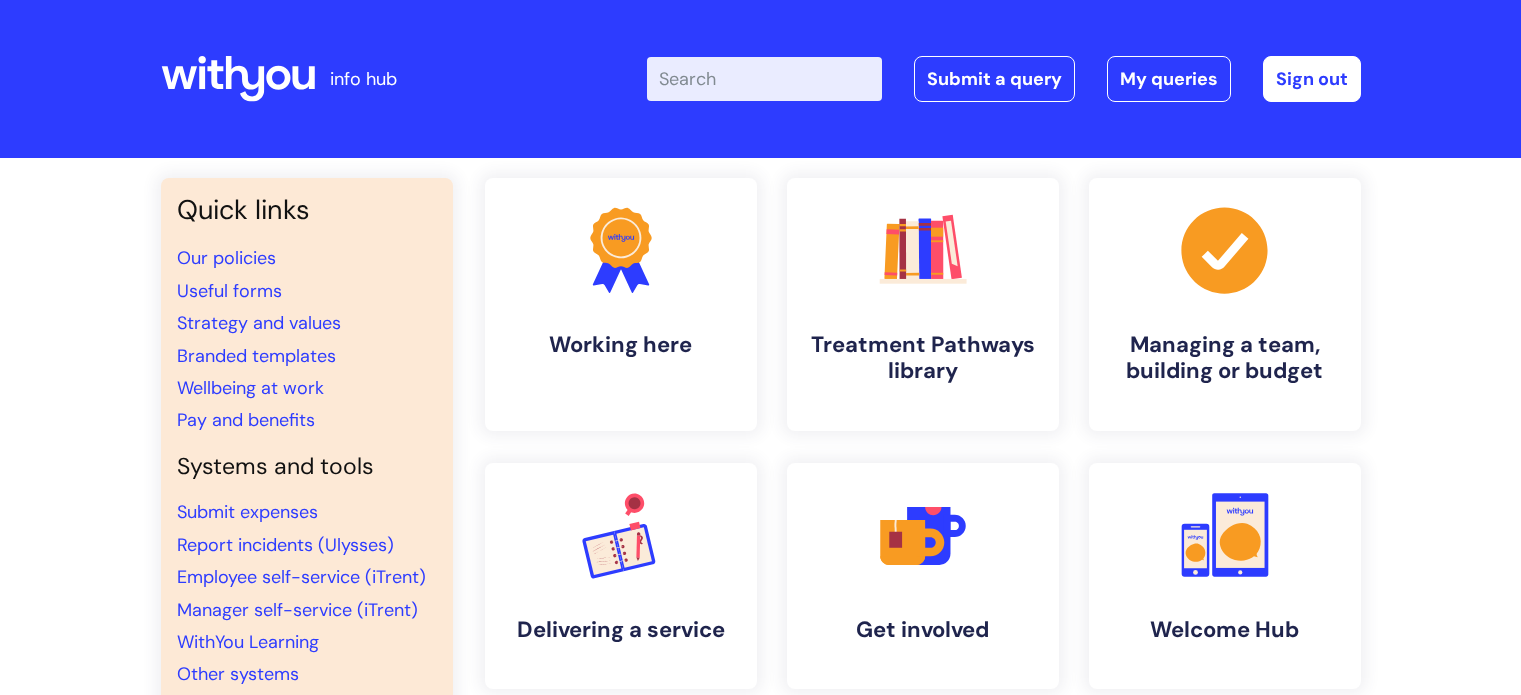 scroll, scrollTop: 0, scrollLeft: 0, axis: both 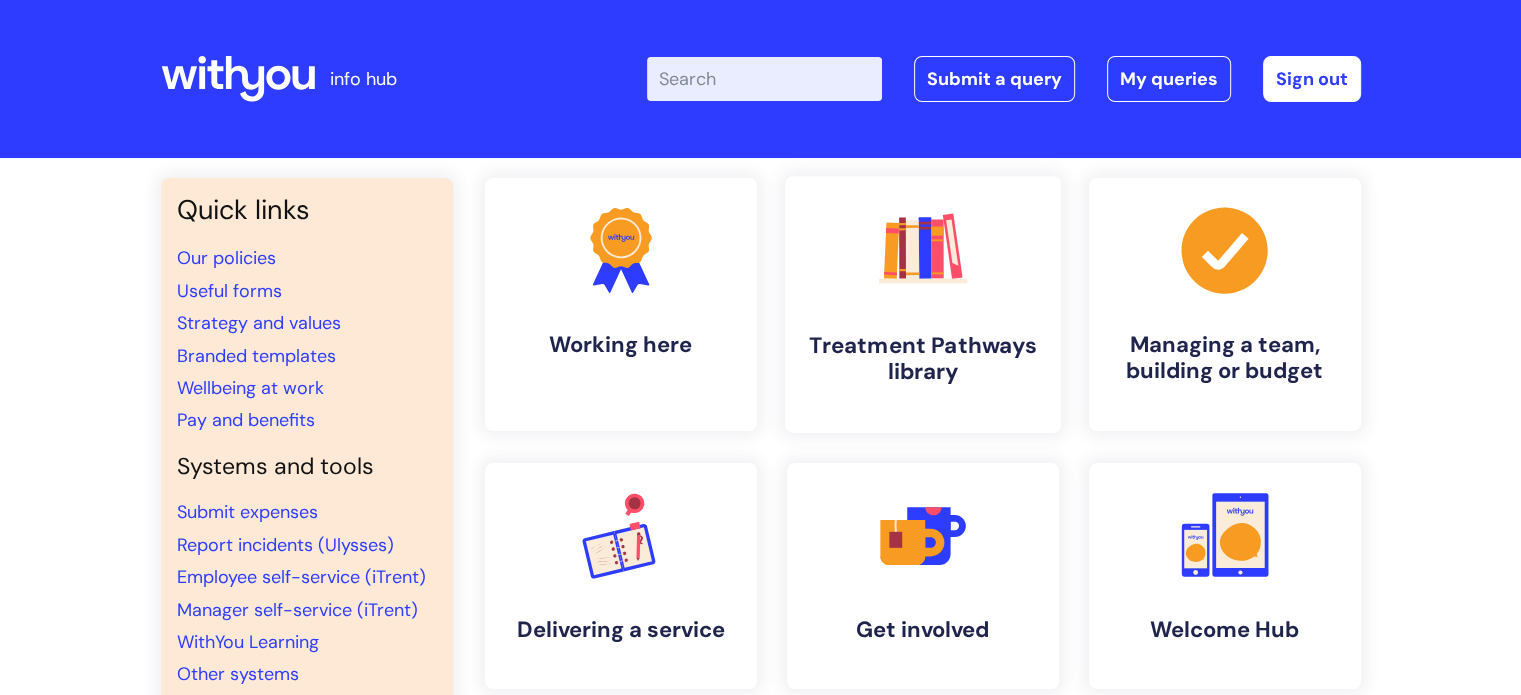 click on "Treatment Pathways library" at bounding box center [923, 359] 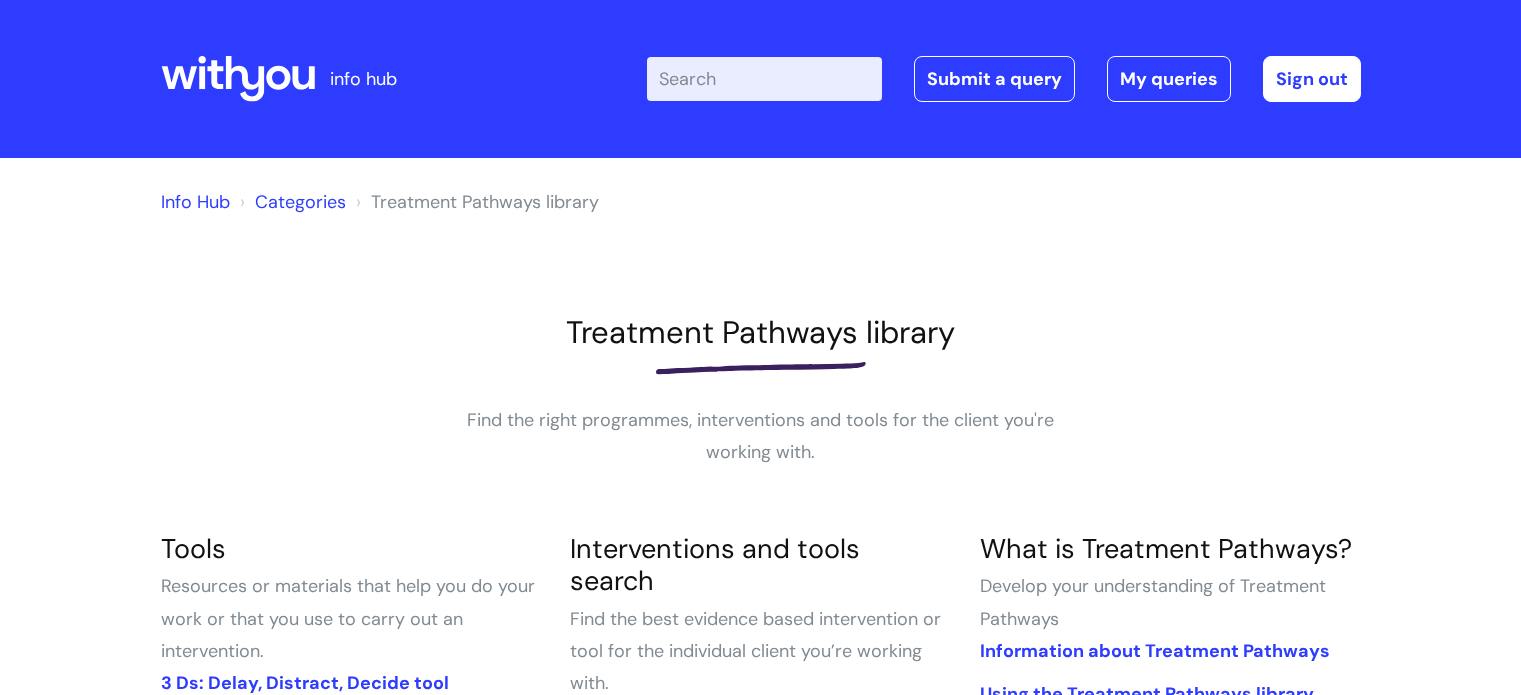 scroll, scrollTop: 0, scrollLeft: 0, axis: both 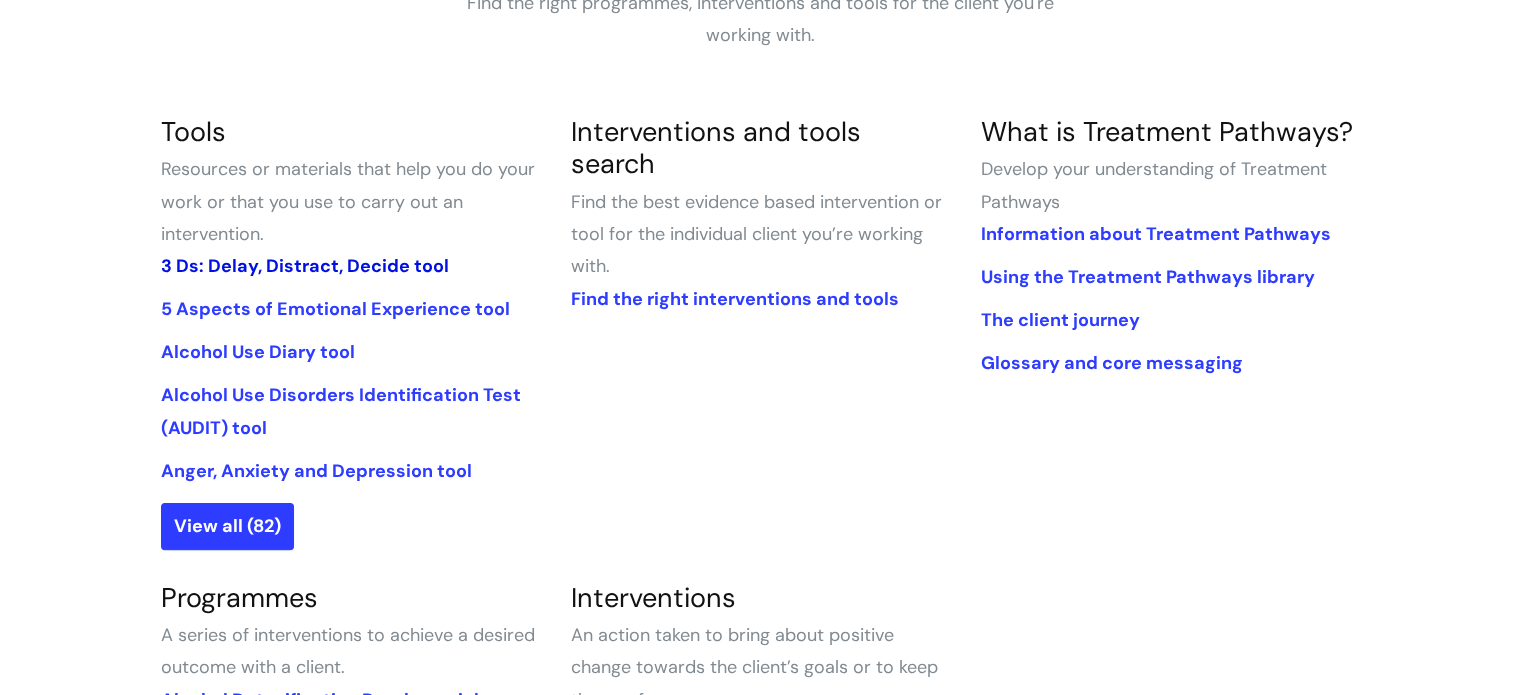 click on "3 Ds: Delay, Distract, Decide tool" at bounding box center [305, 266] 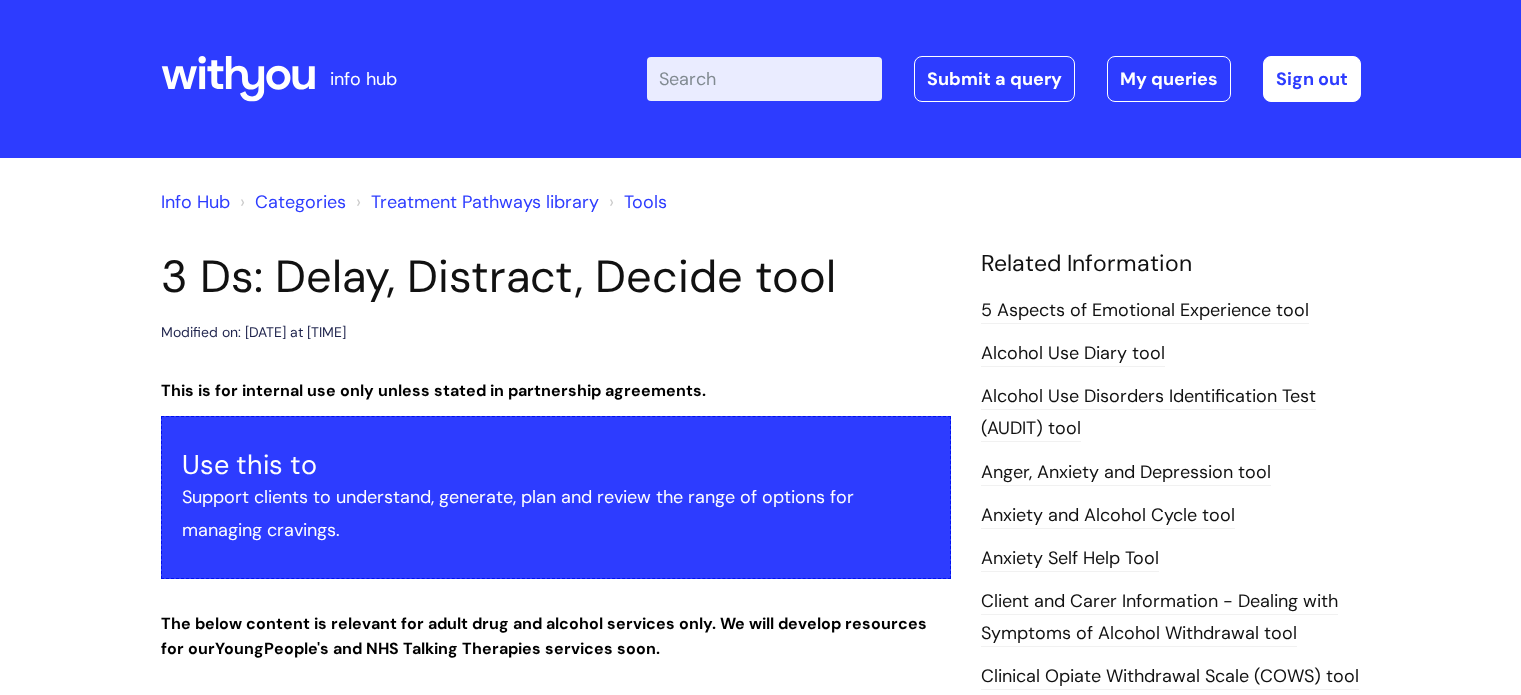 scroll, scrollTop: 0, scrollLeft: 0, axis: both 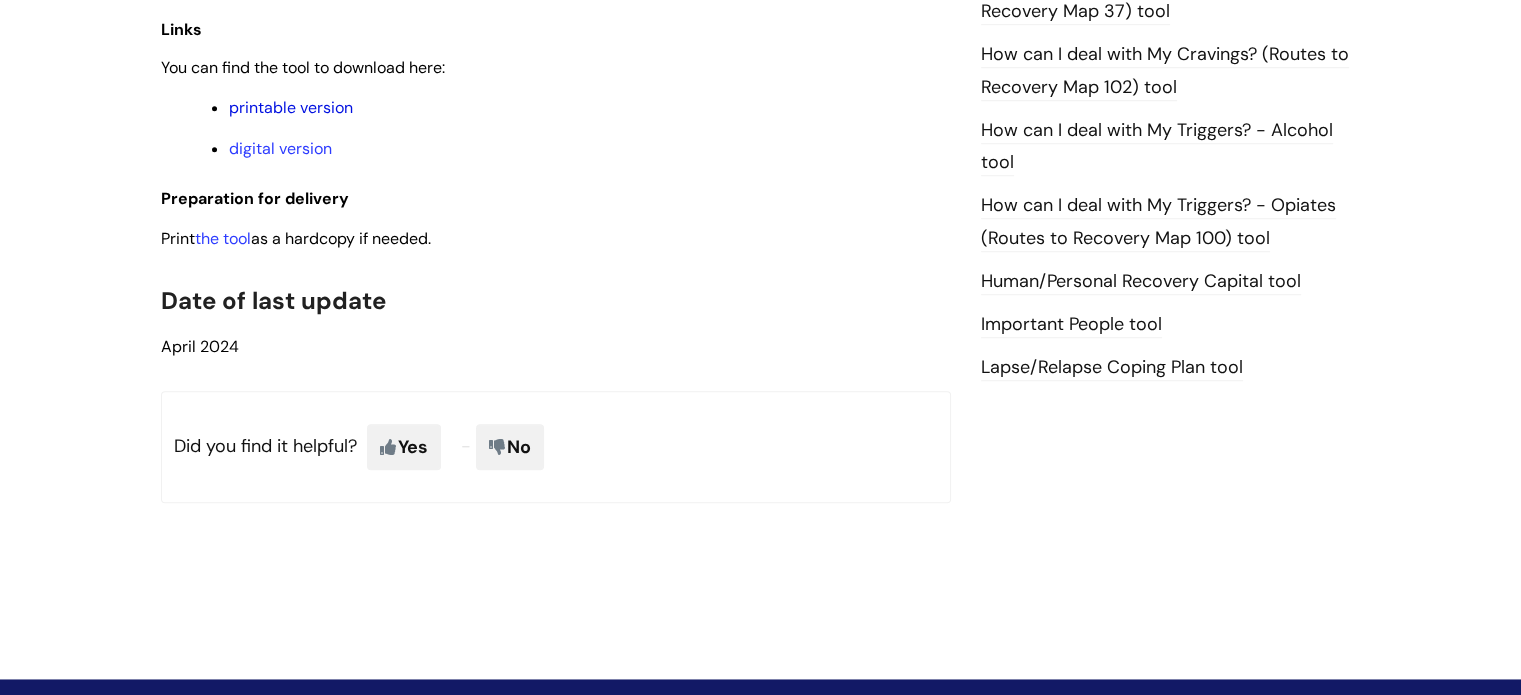click on "printable version" at bounding box center (291, 107) 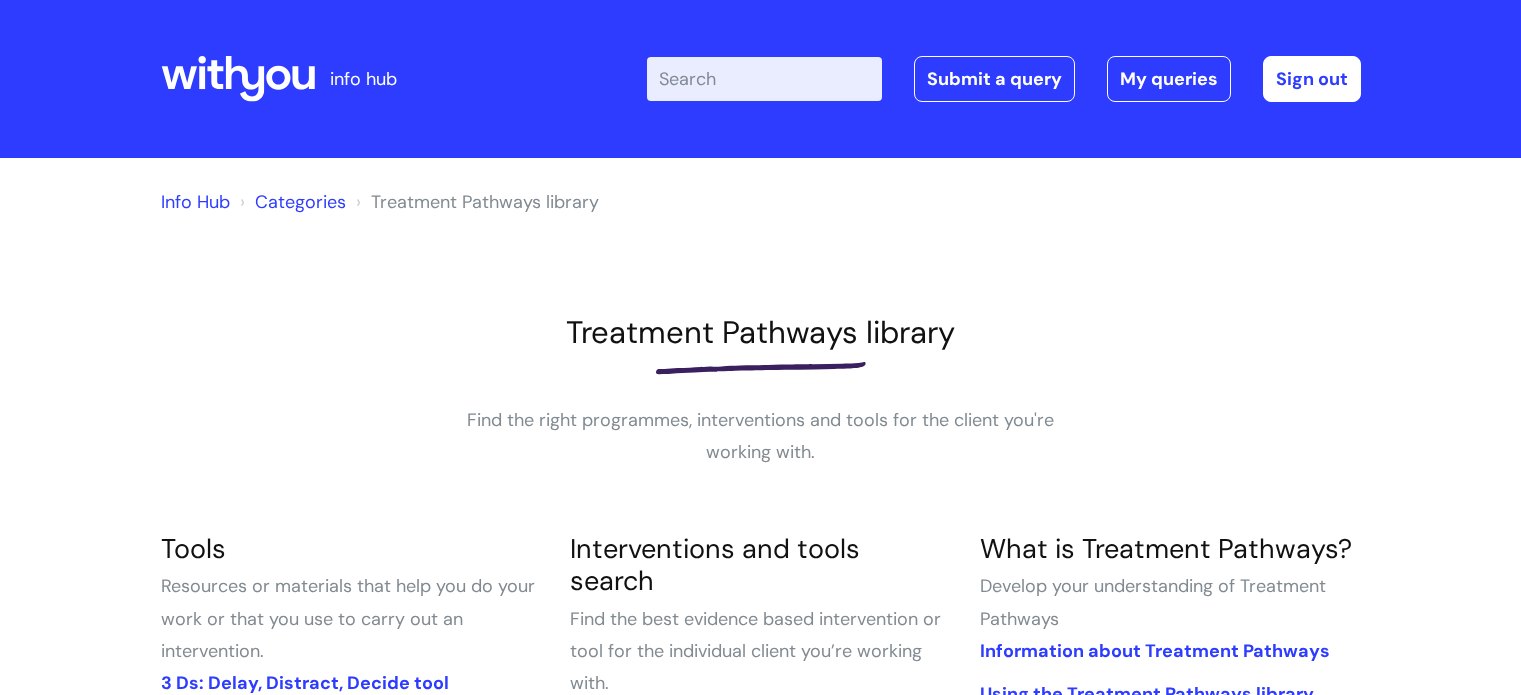 scroll, scrollTop: 413, scrollLeft: 0, axis: vertical 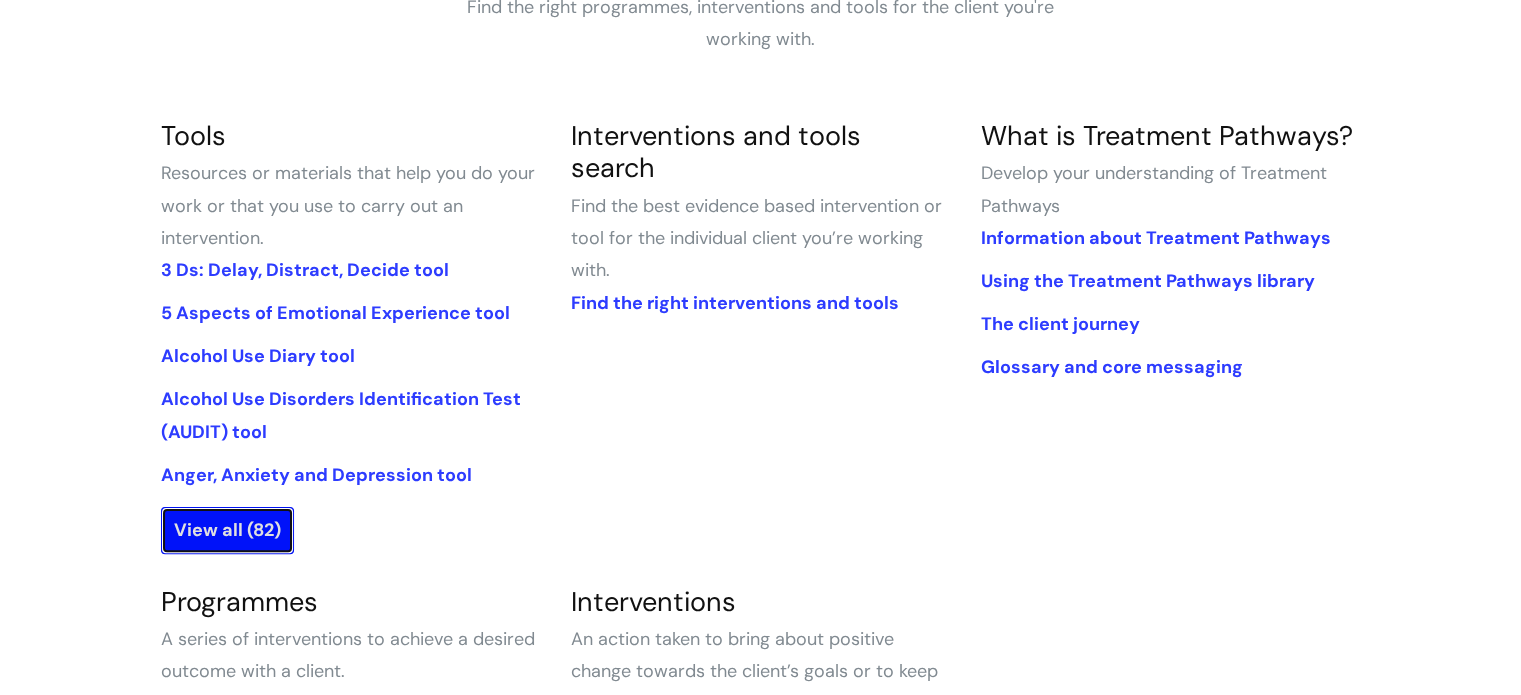 click on "View all (82)" at bounding box center (227, 530) 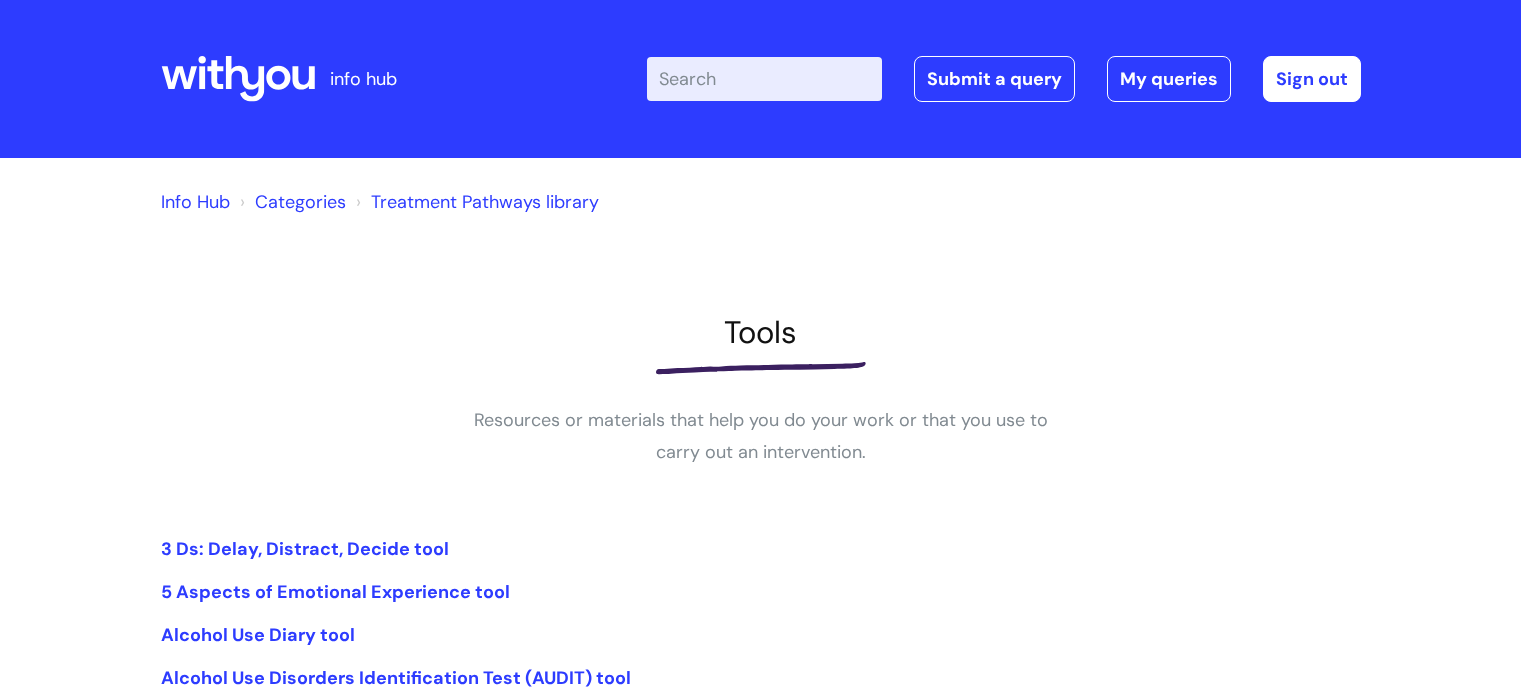 scroll, scrollTop: 0, scrollLeft: 0, axis: both 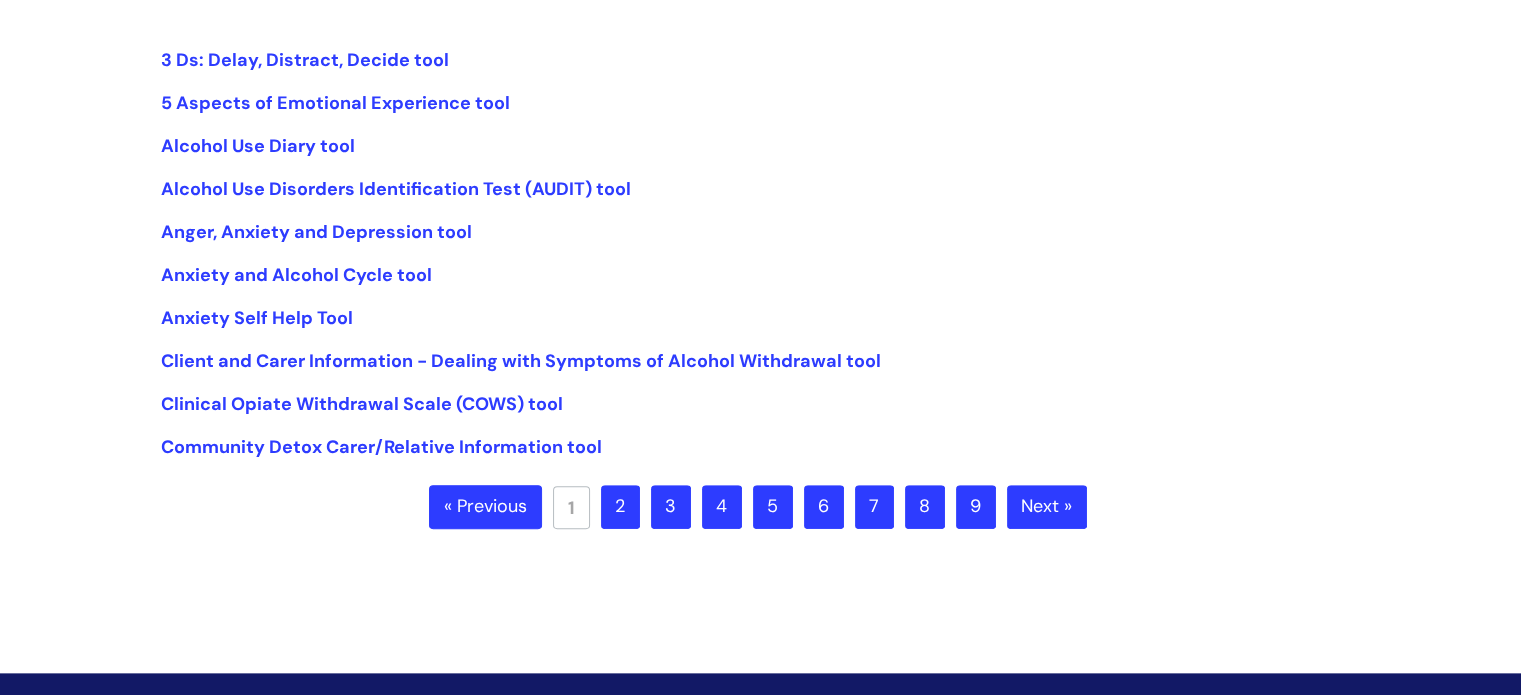 click on "2" at bounding box center [620, 507] 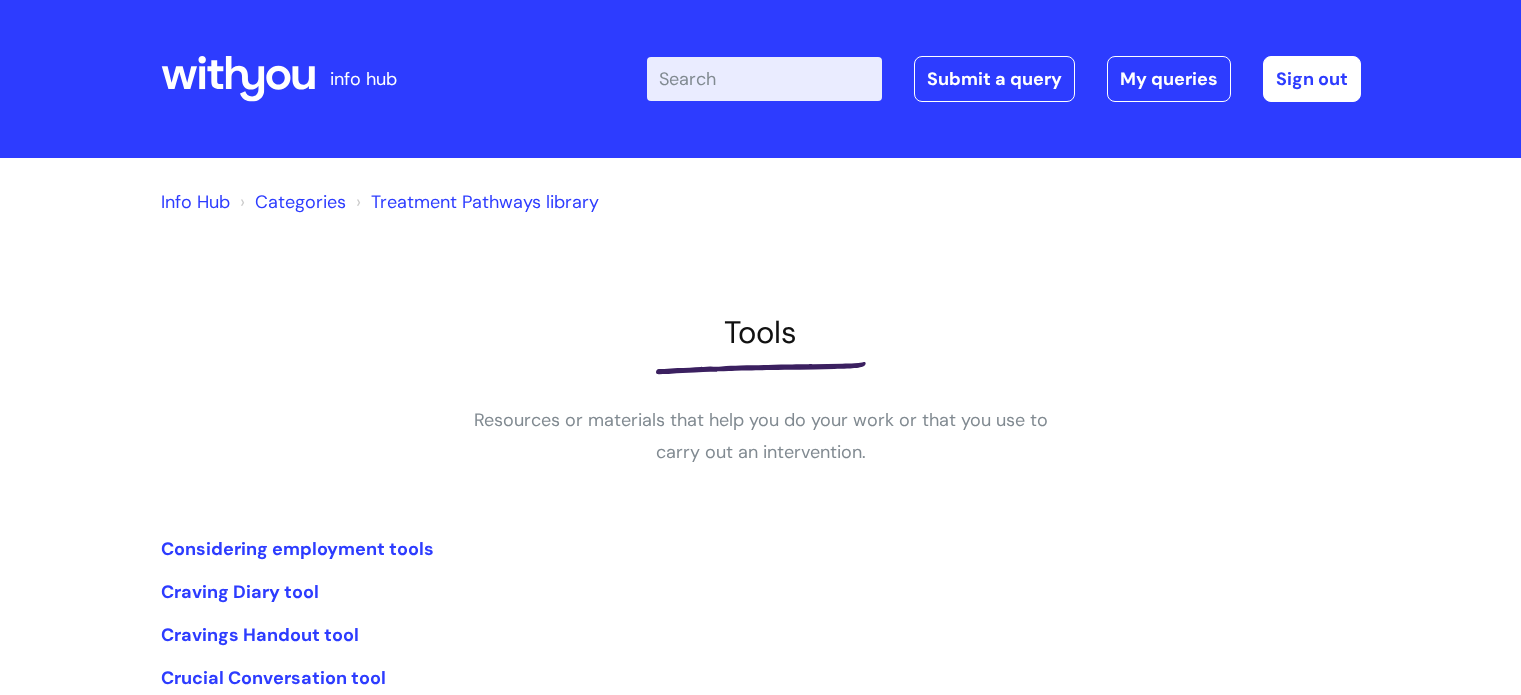 scroll, scrollTop: 0, scrollLeft: 0, axis: both 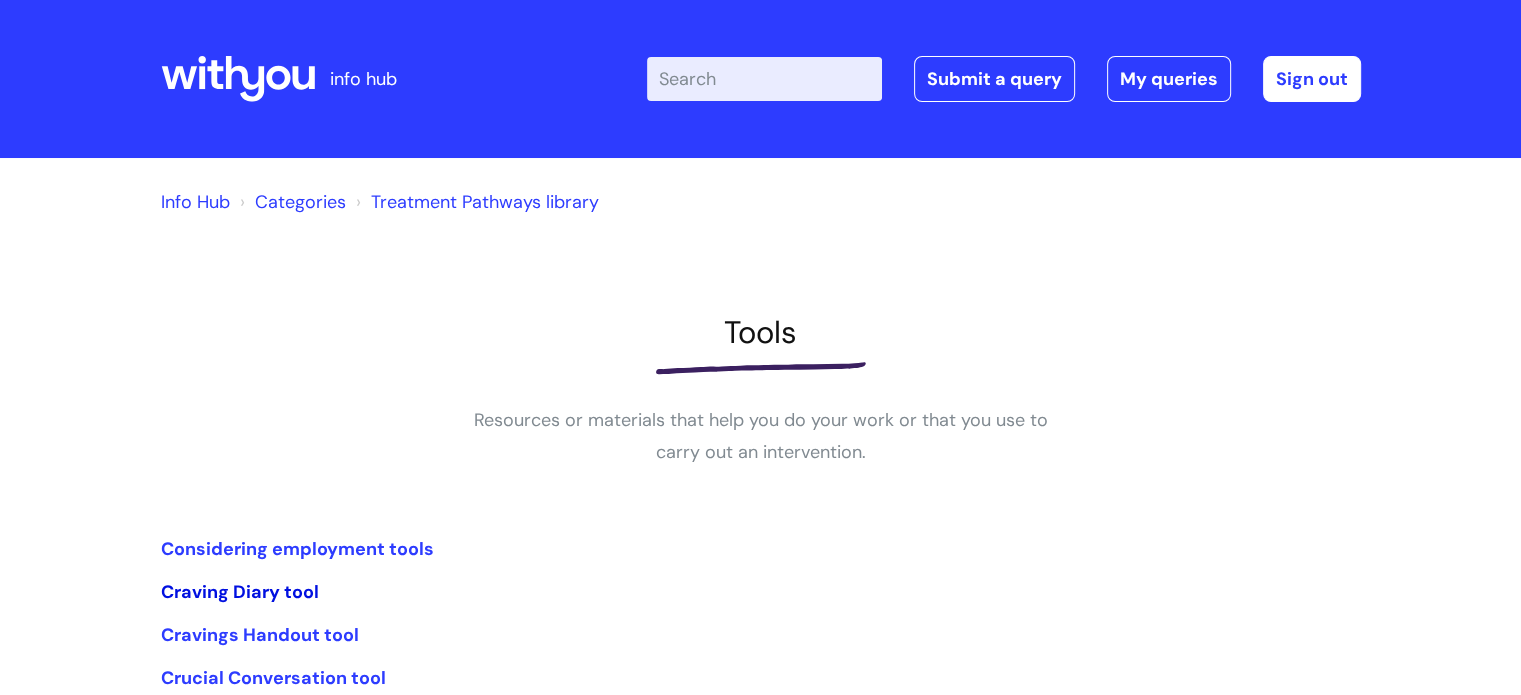click on "Craving Diary tool" at bounding box center (240, 592) 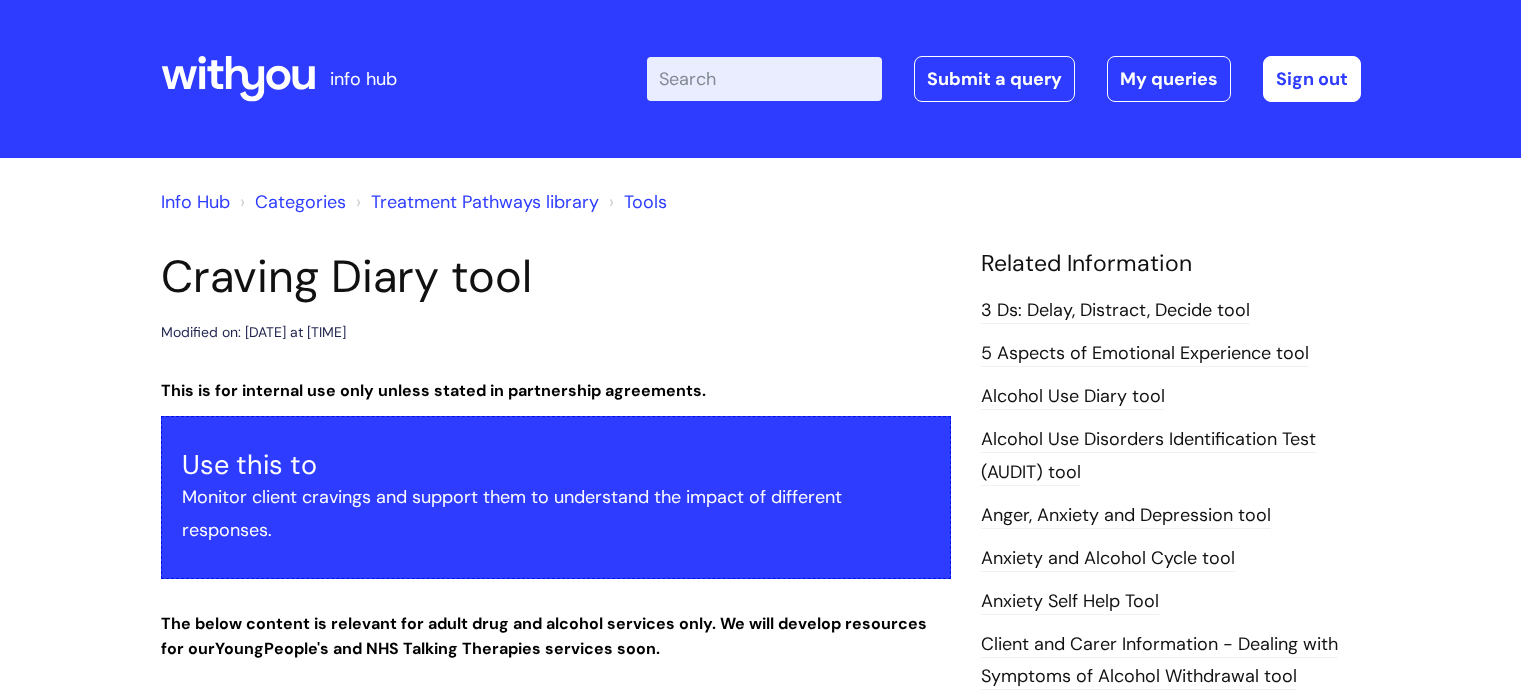 scroll, scrollTop: 0, scrollLeft: 0, axis: both 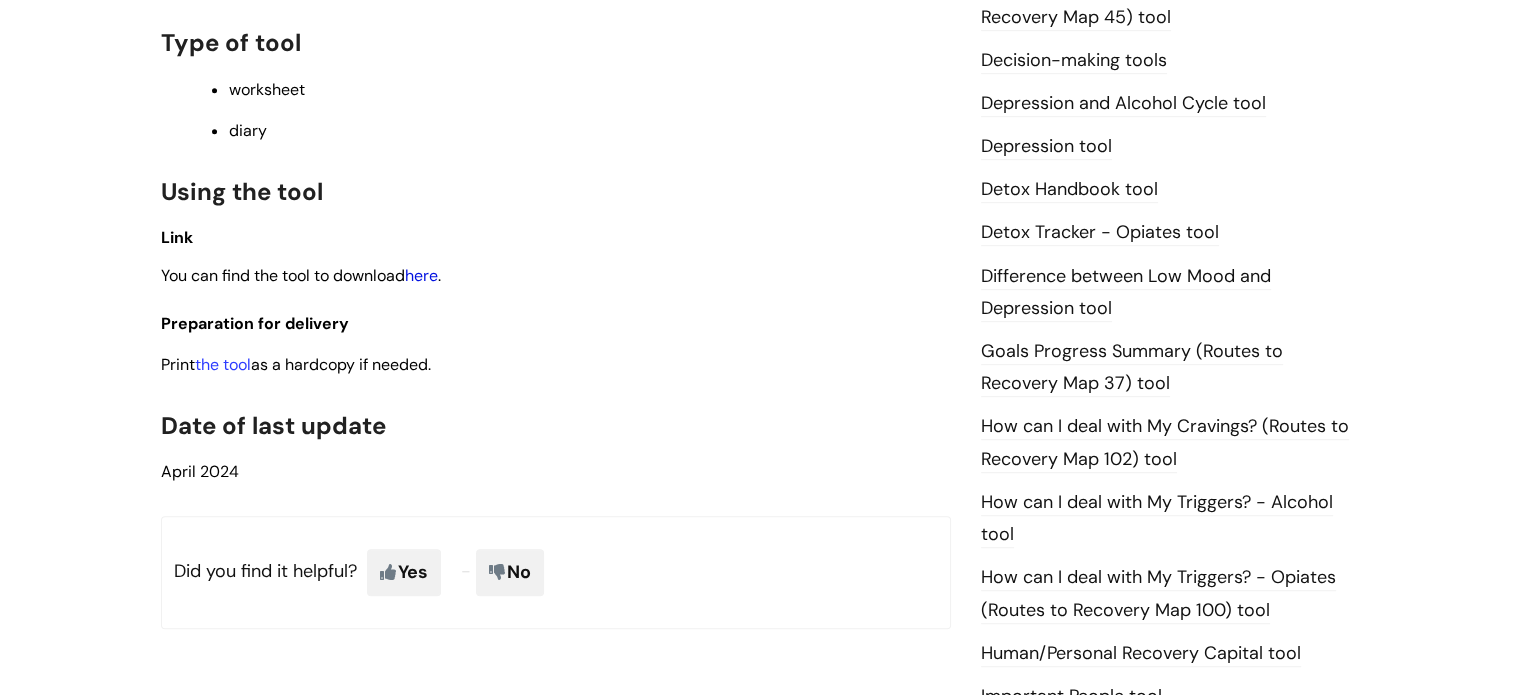 click on "here" at bounding box center (421, 275) 